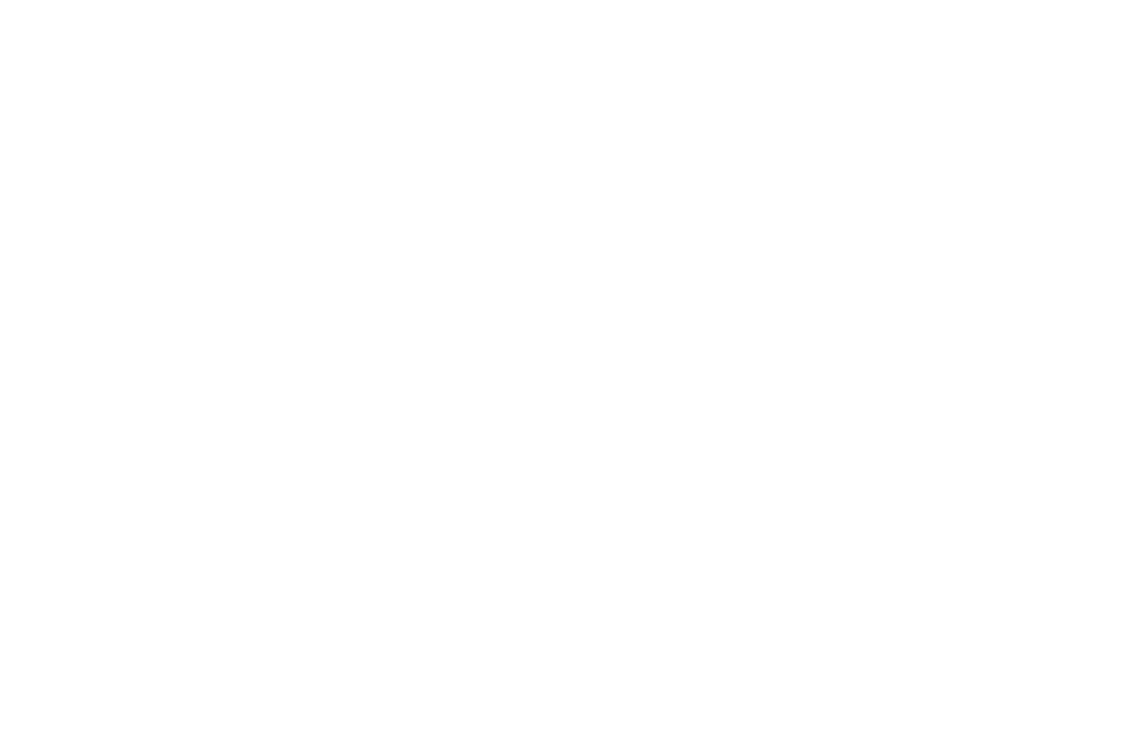 scroll, scrollTop: 0, scrollLeft: 0, axis: both 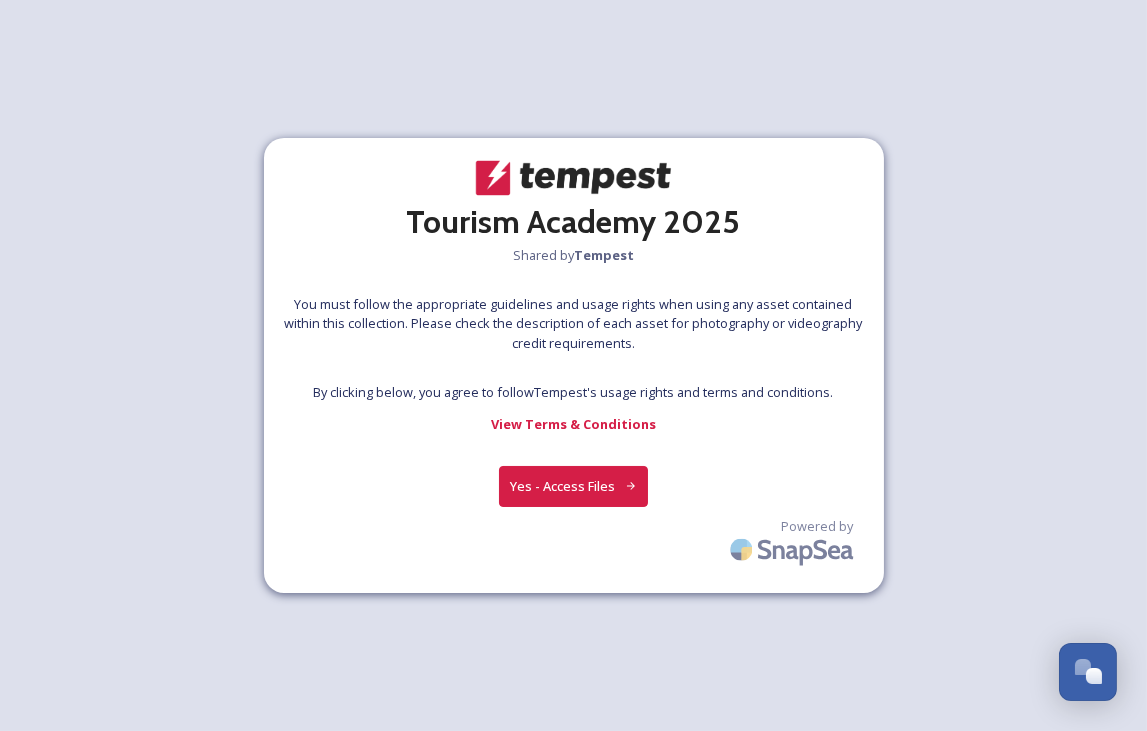 click on "Yes - Access Files" at bounding box center (574, 486) 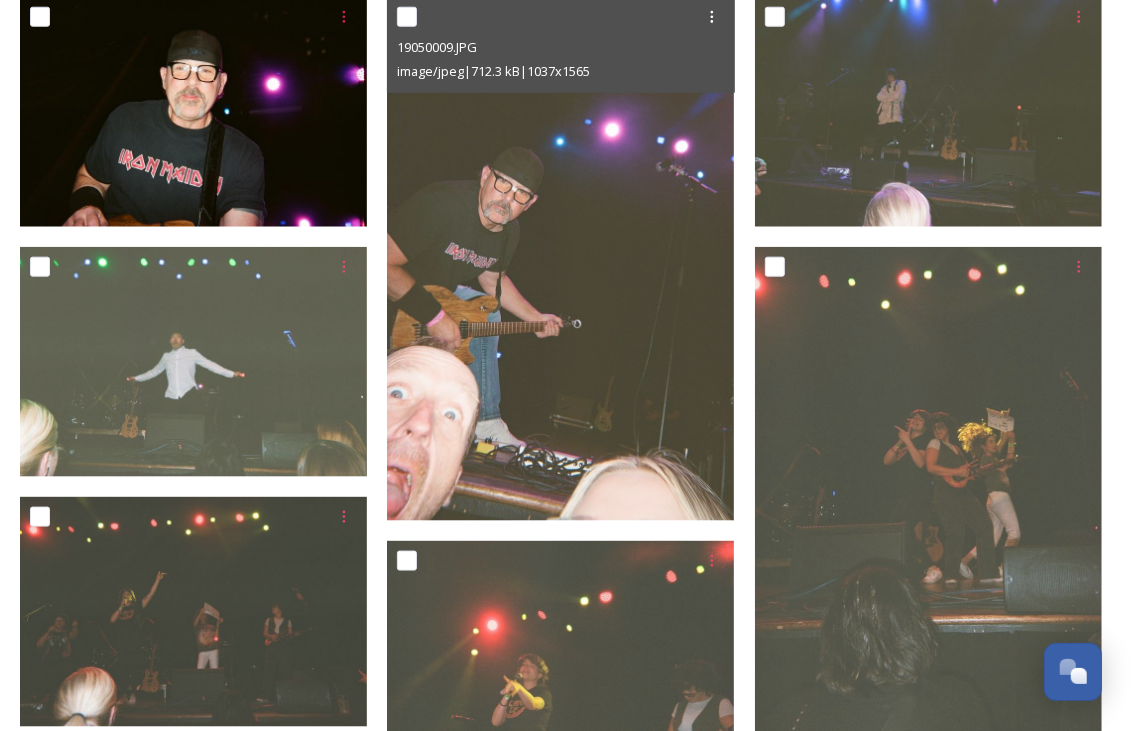 scroll, scrollTop: 1100, scrollLeft: 0, axis: vertical 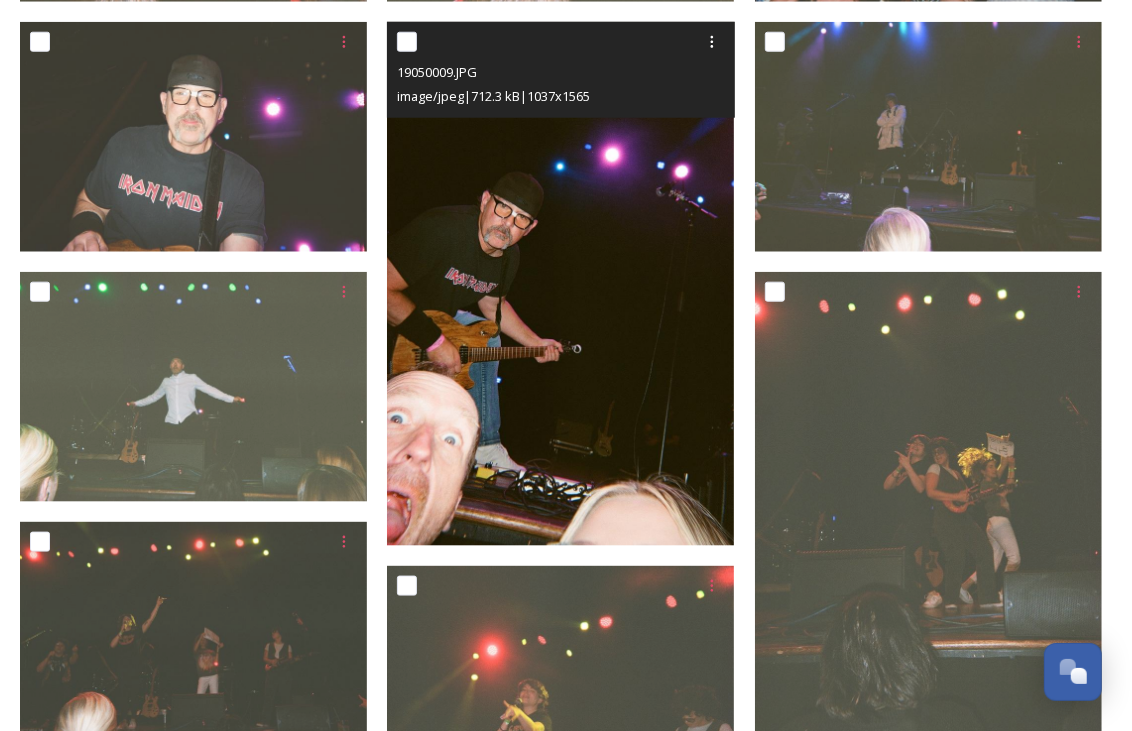 click at bounding box center (560, 283) 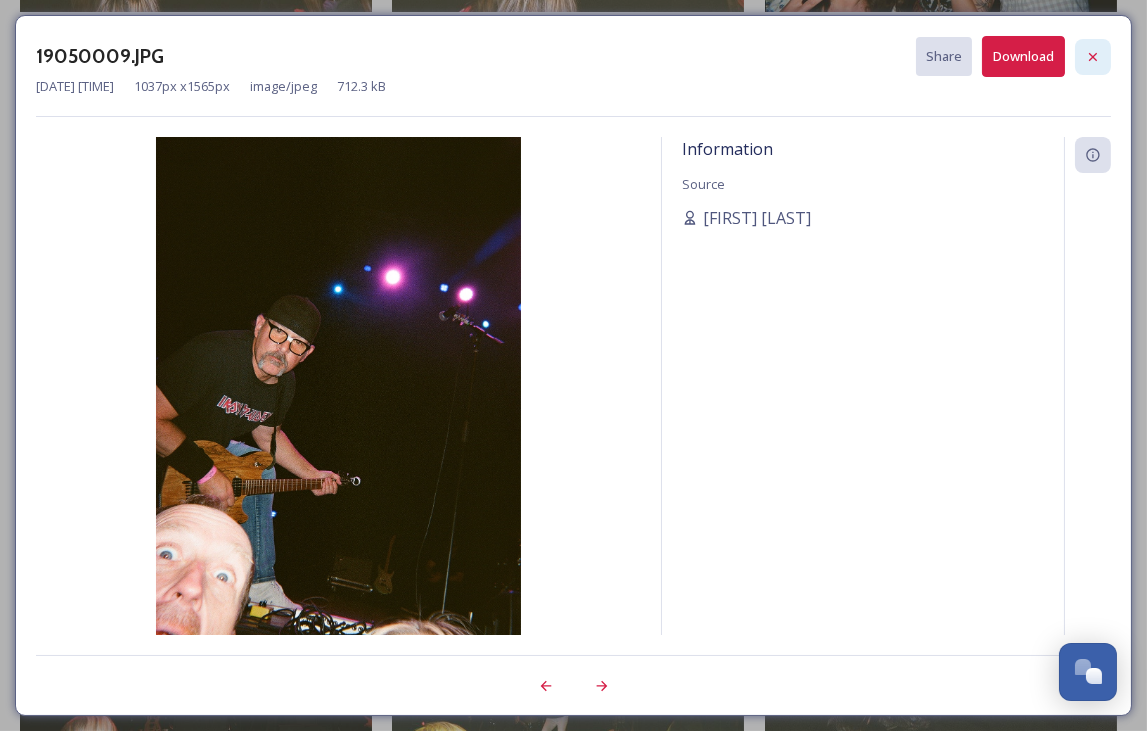 click 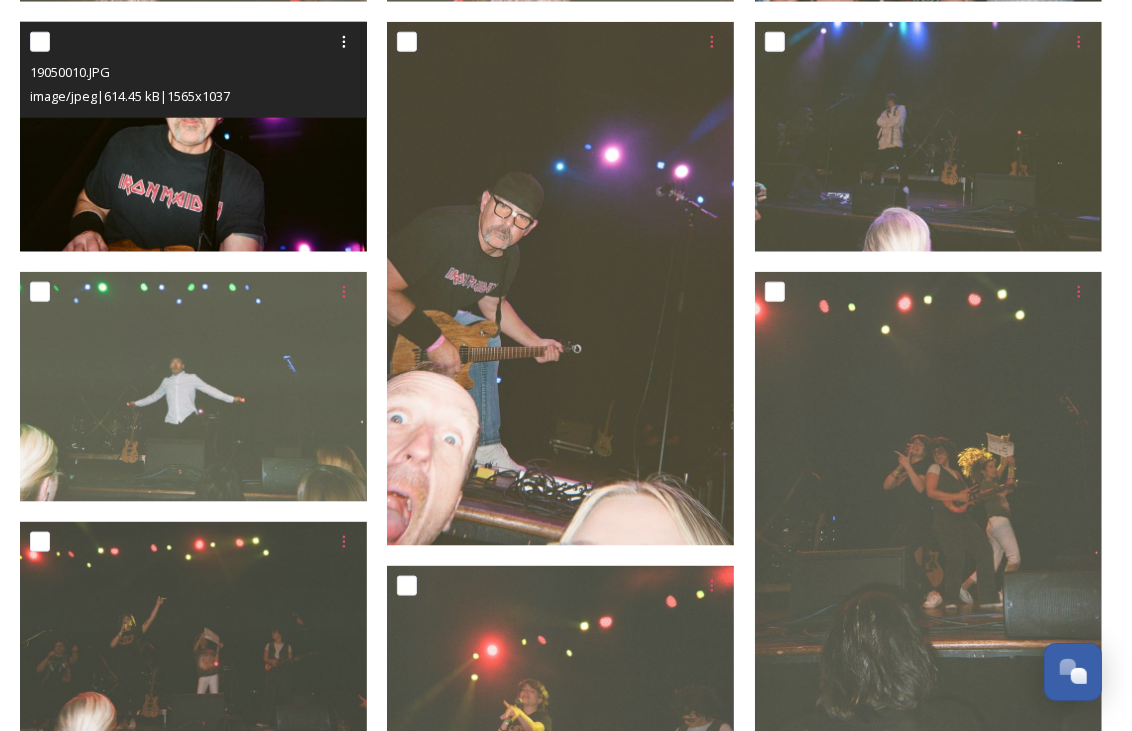 click at bounding box center (193, 137) 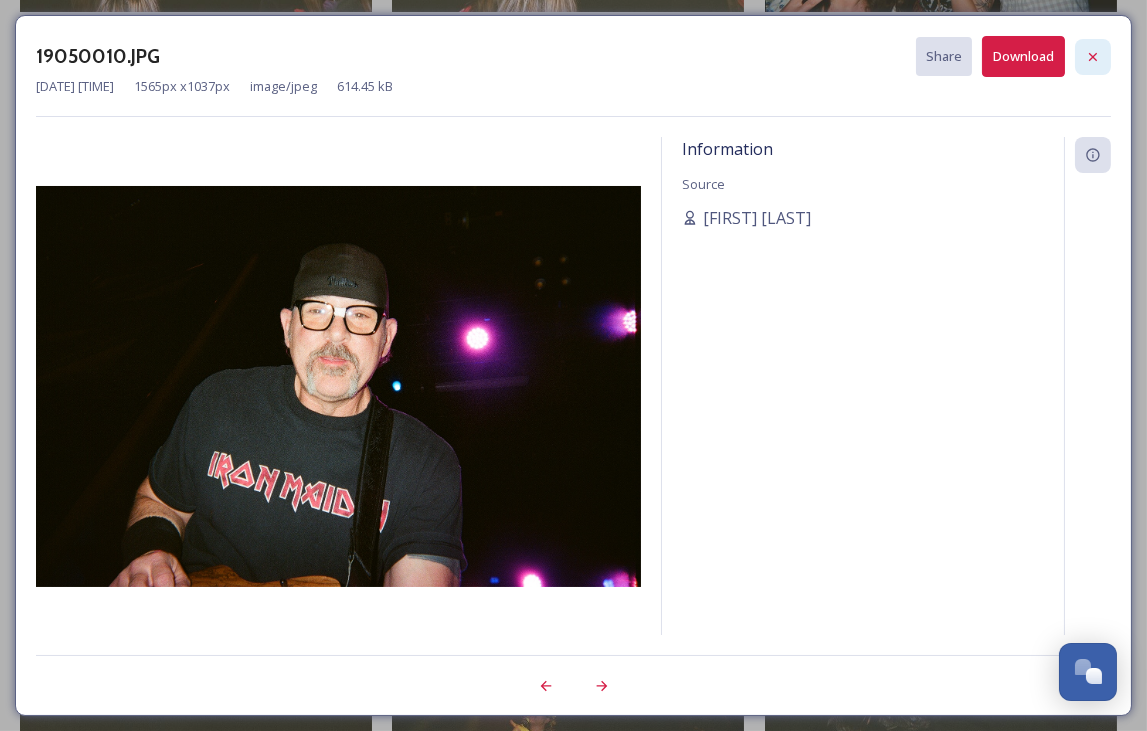 click 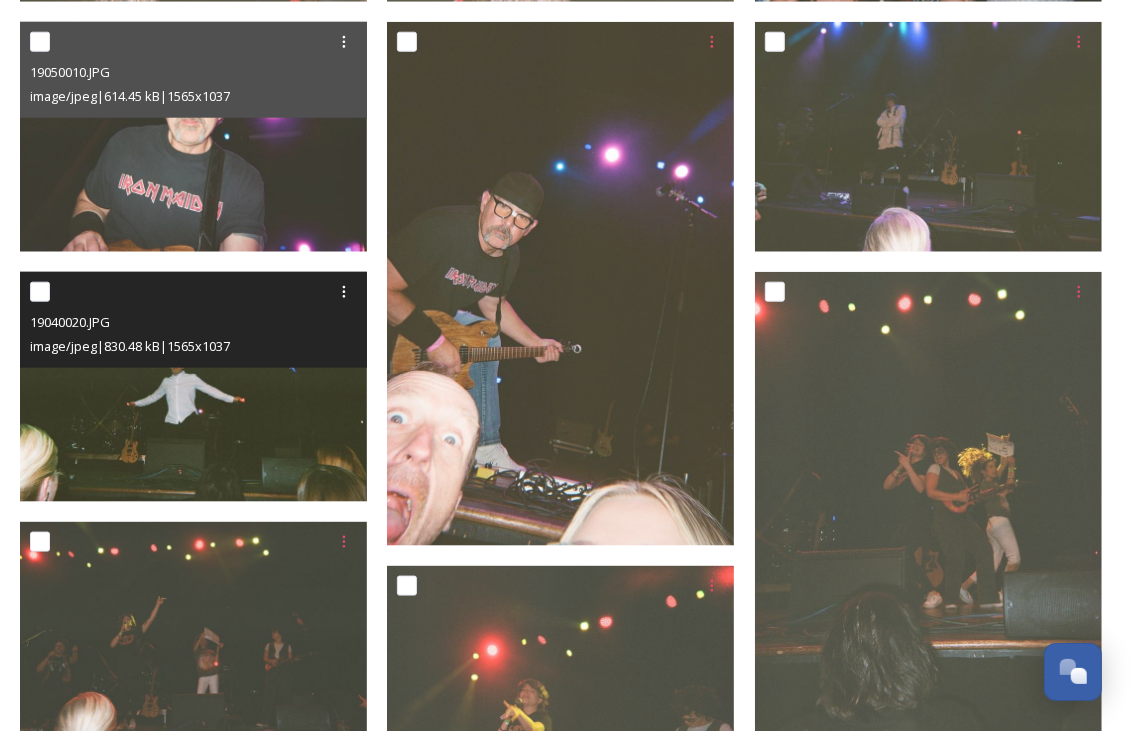 click at bounding box center (193, 387) 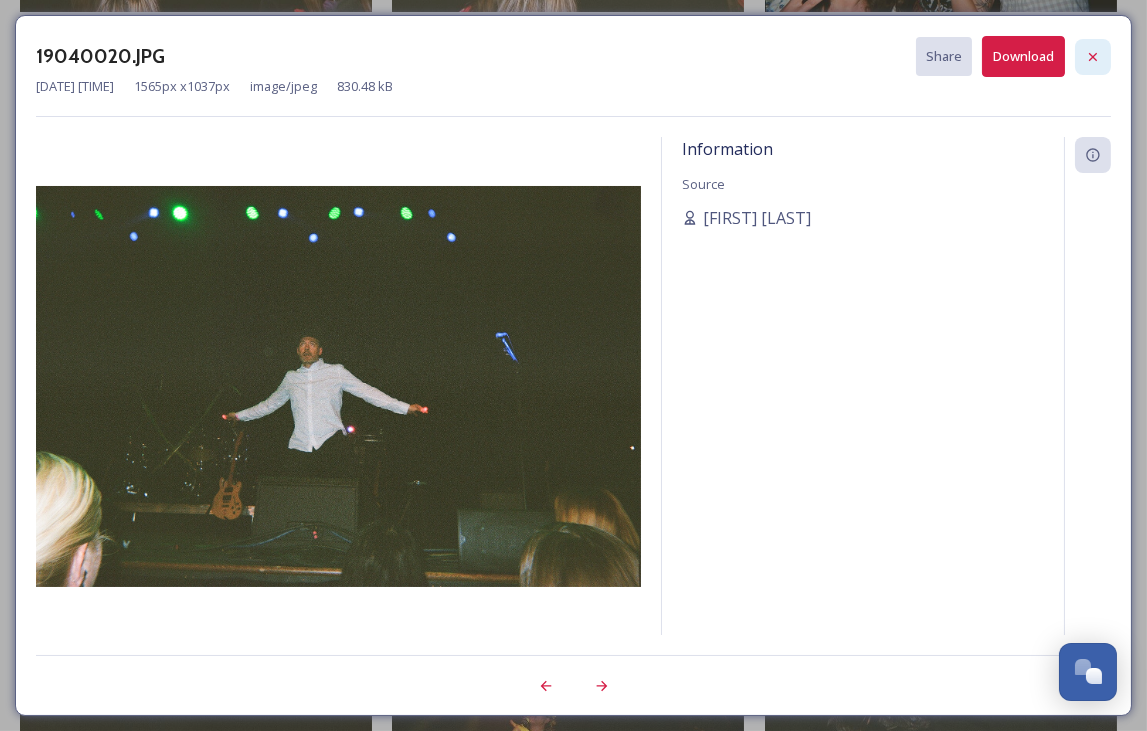 click 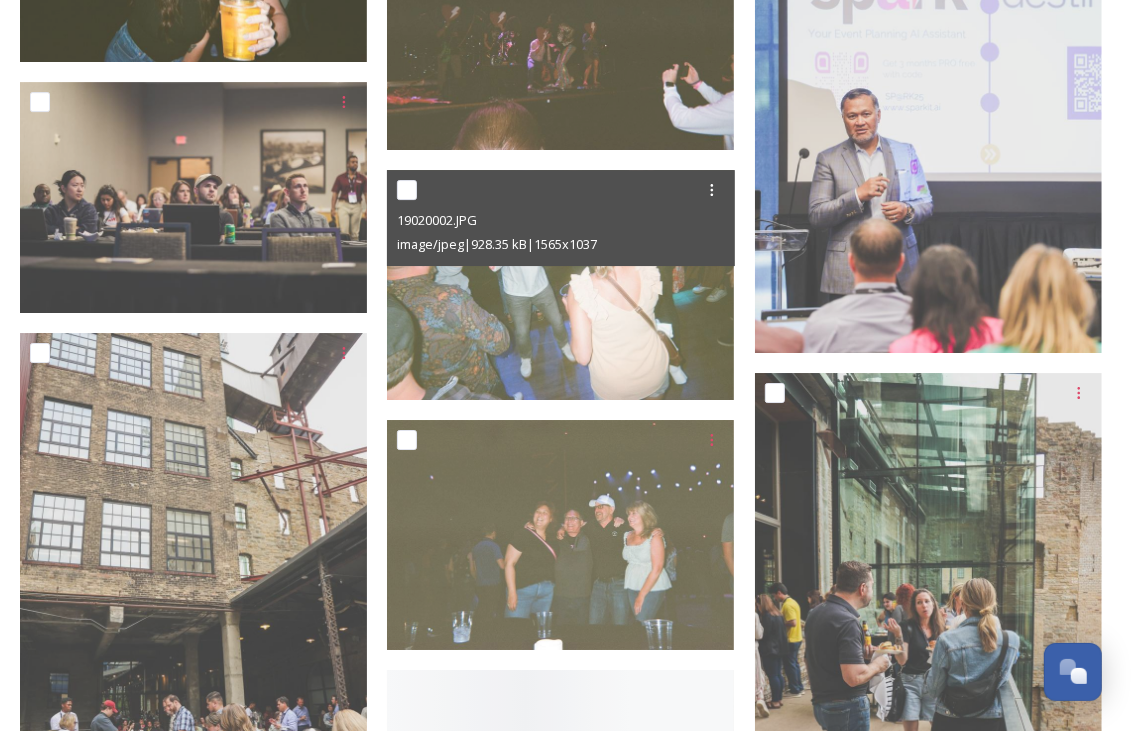scroll, scrollTop: 3586, scrollLeft: 0, axis: vertical 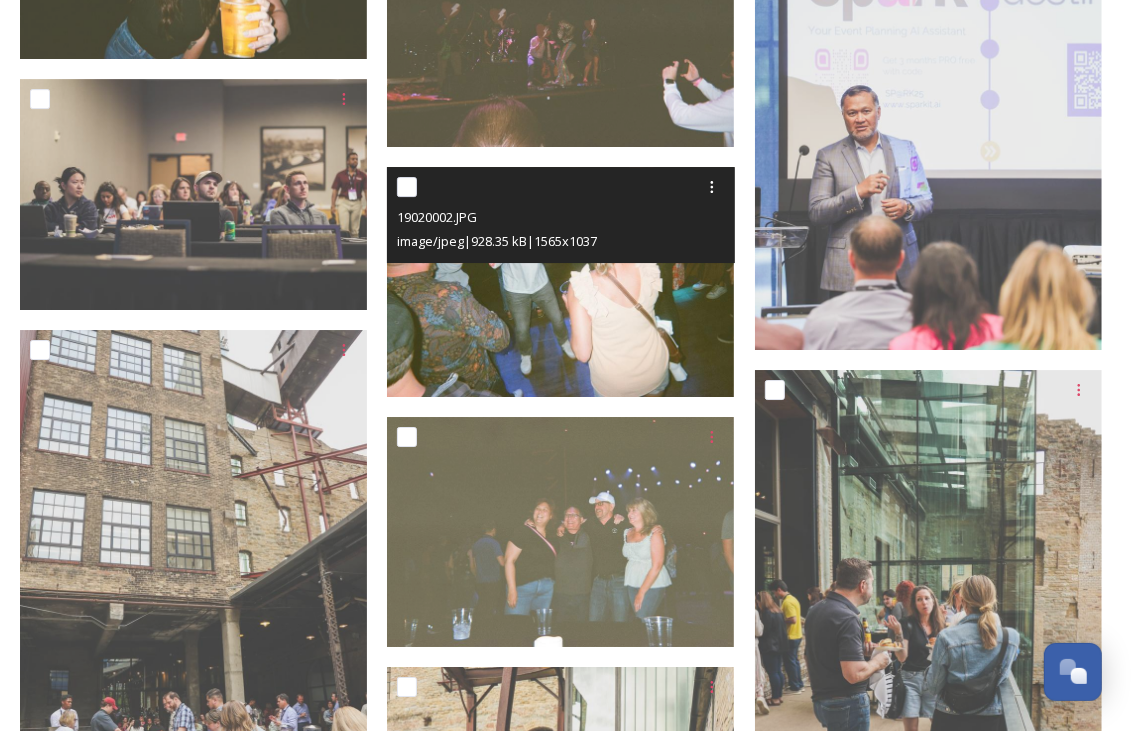 click on "[NUMBER].JPG image/jpeg  |  [FILESIZE]  |  [WIDTH]  x  [HEIGHT]" at bounding box center [560, 215] 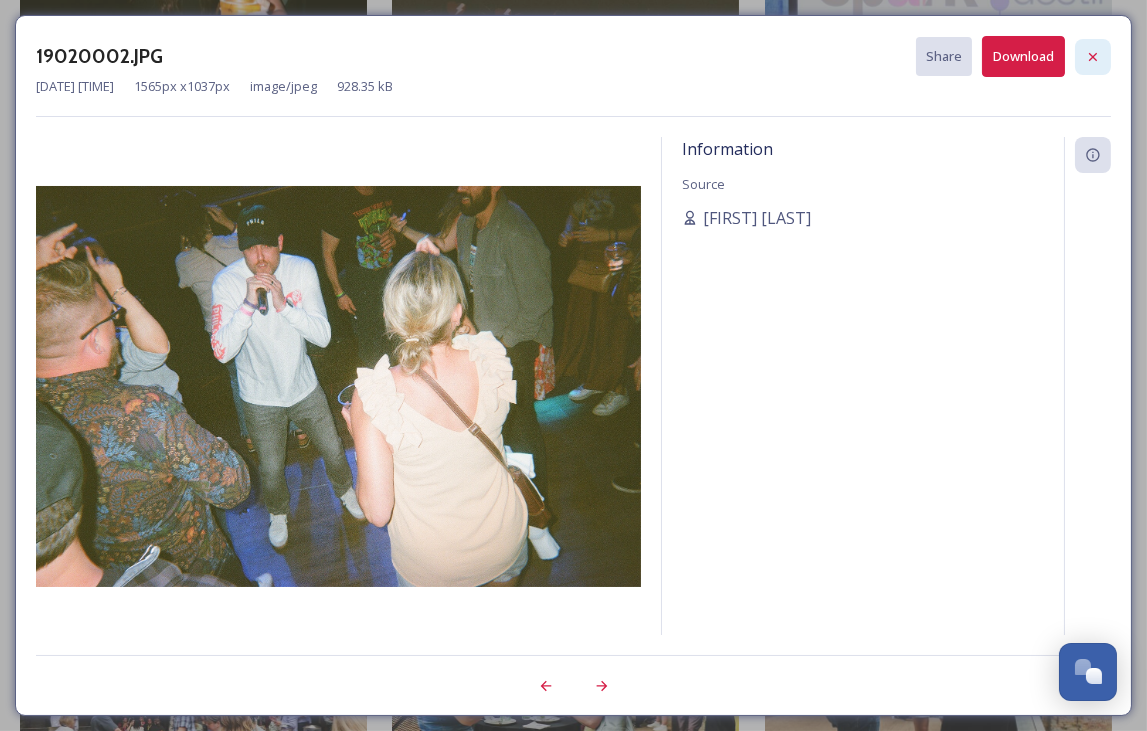 click 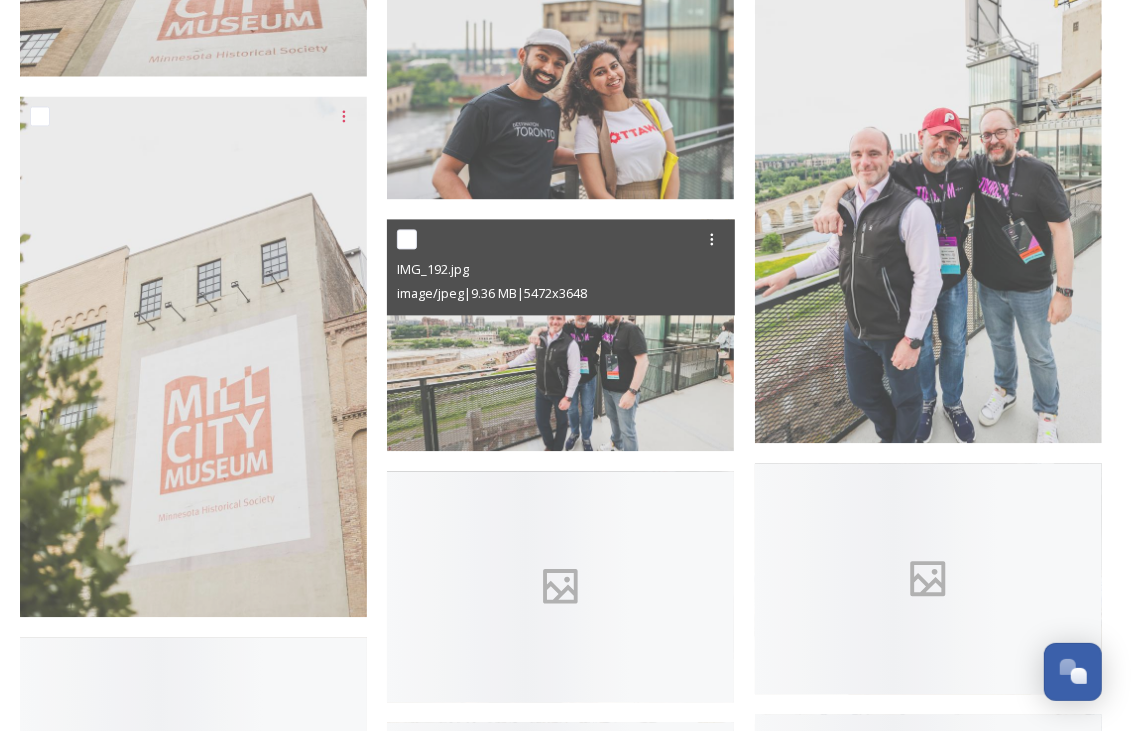 scroll, scrollTop: 6386, scrollLeft: 0, axis: vertical 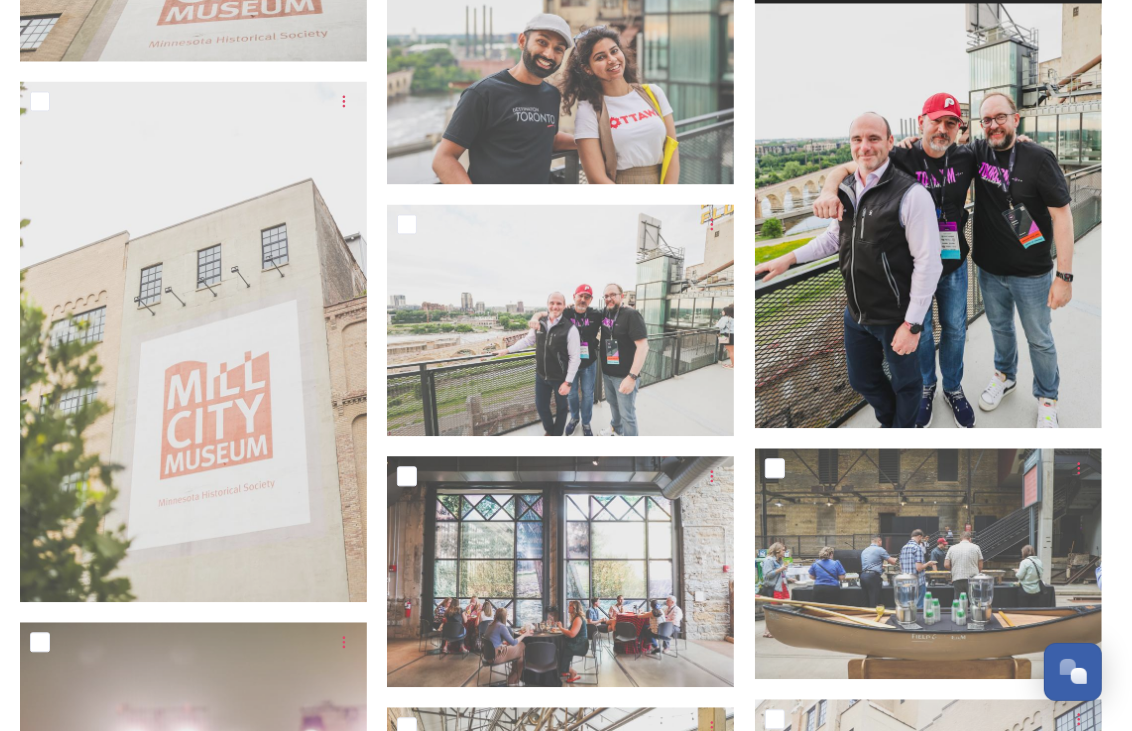 click at bounding box center (928, 167) 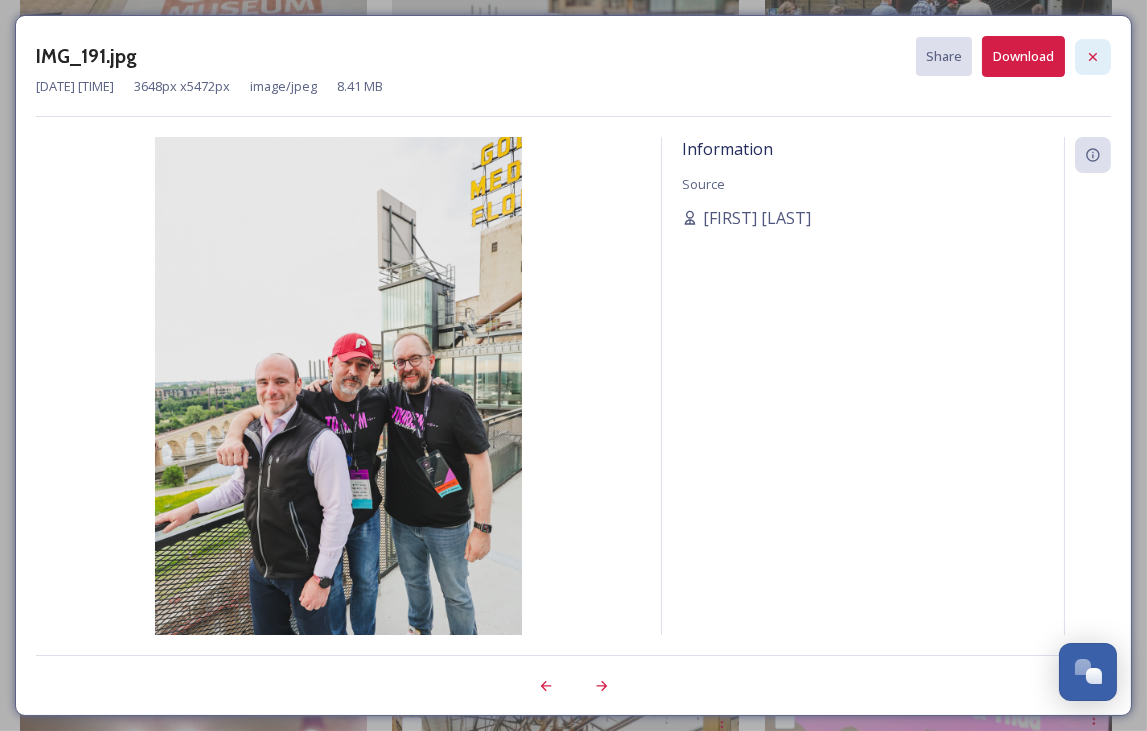 click 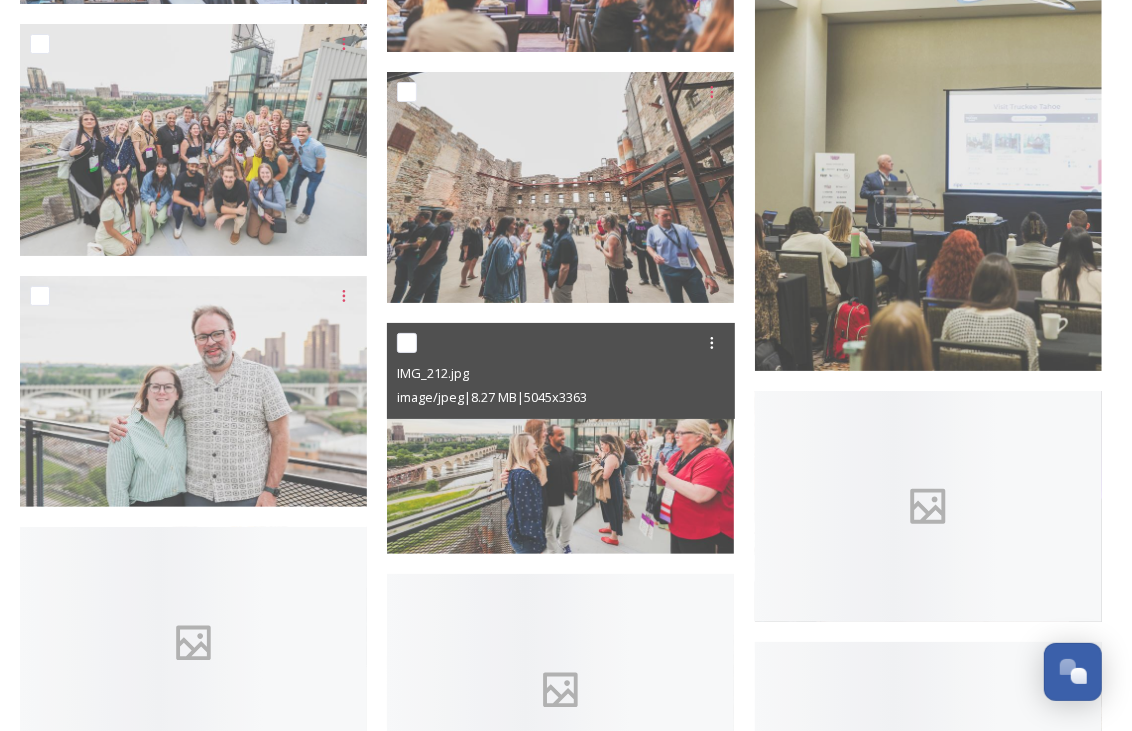 scroll, scrollTop: 8286, scrollLeft: 0, axis: vertical 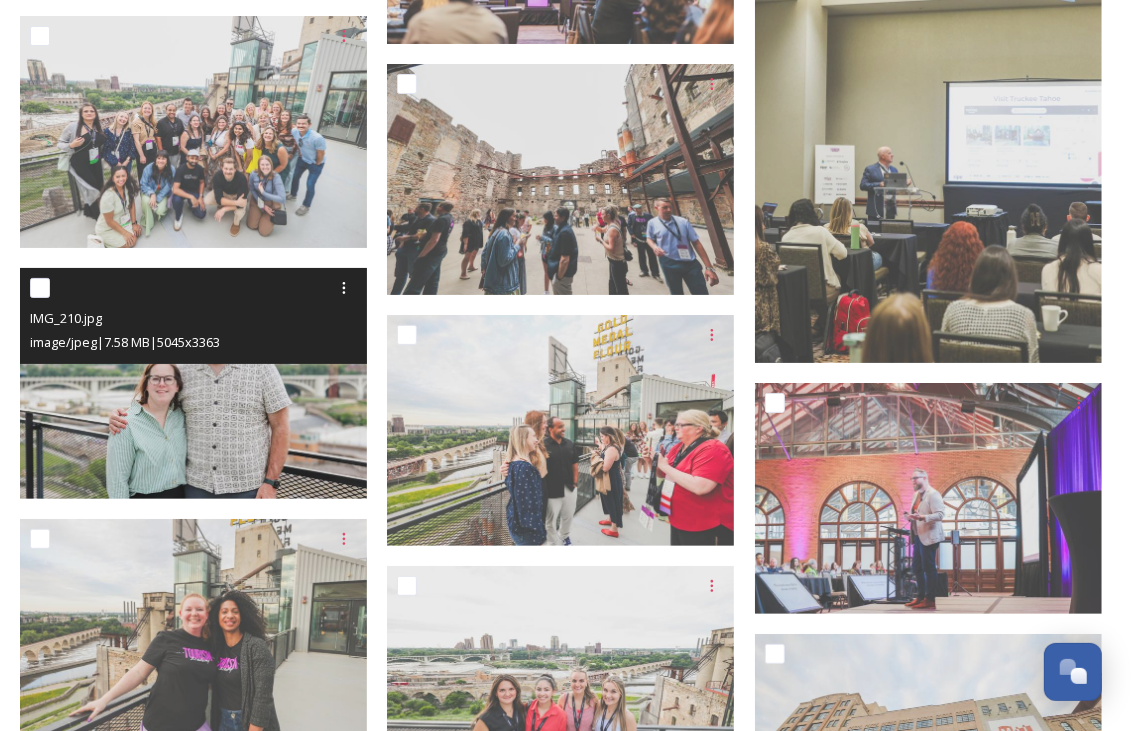 click at bounding box center (193, 383) 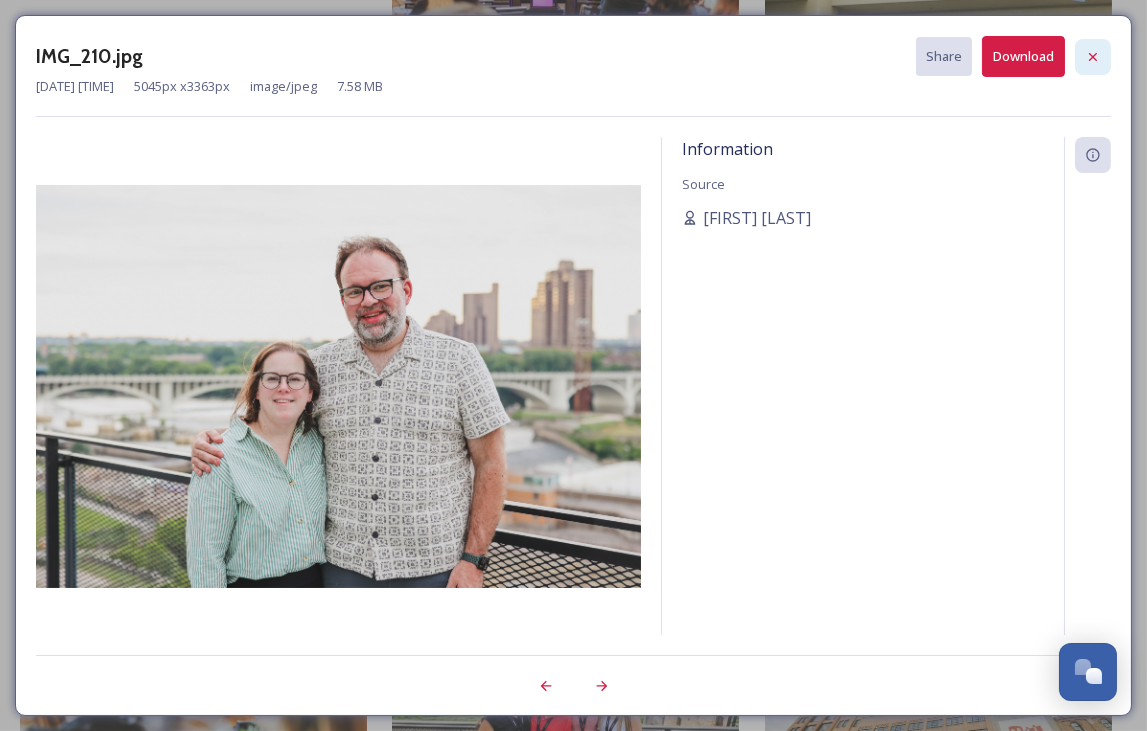click 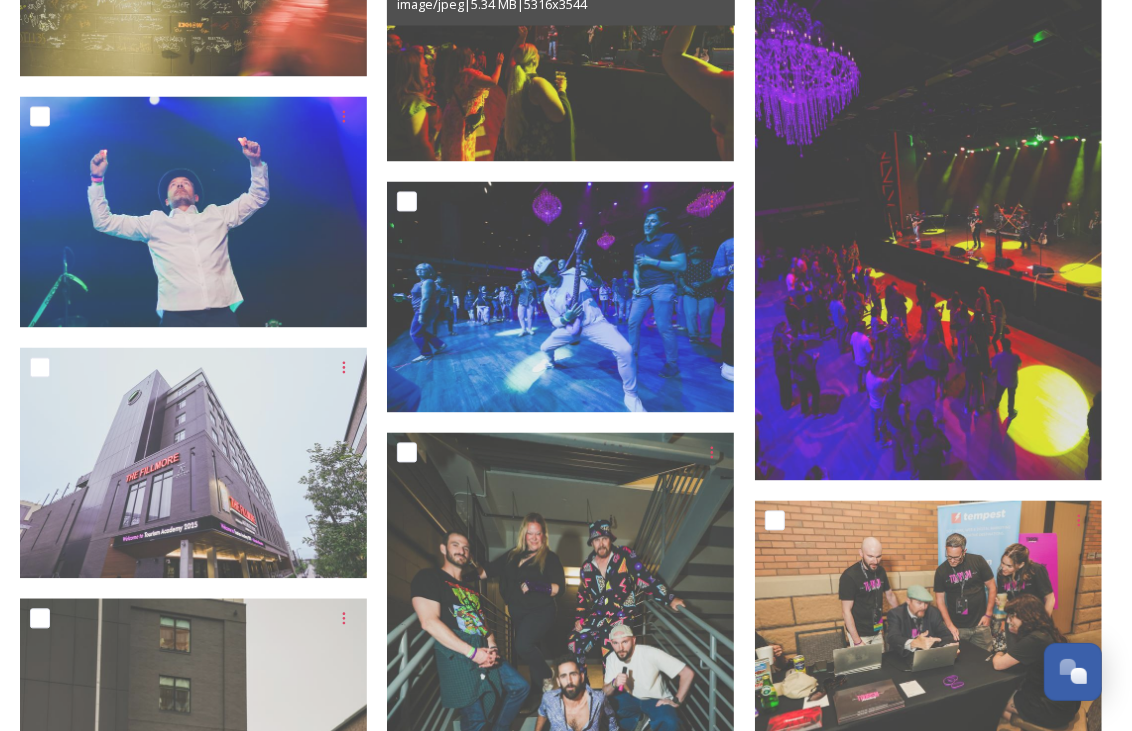 scroll, scrollTop: 14386, scrollLeft: 0, axis: vertical 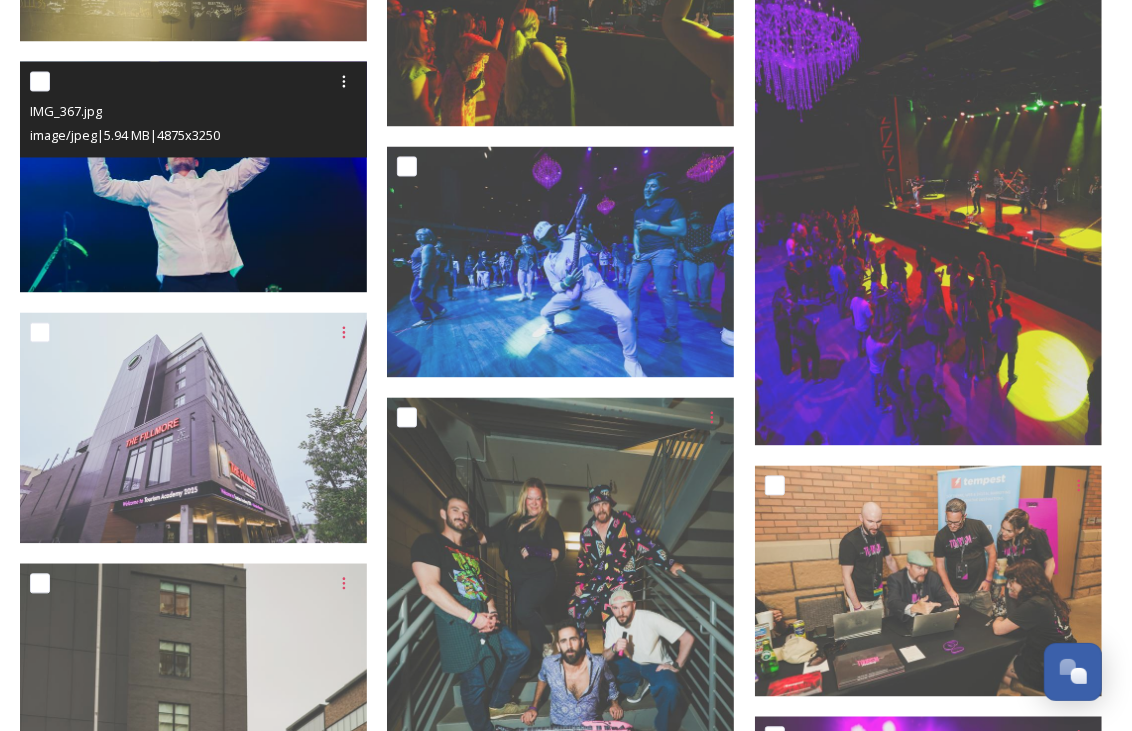 click at bounding box center [193, 177] 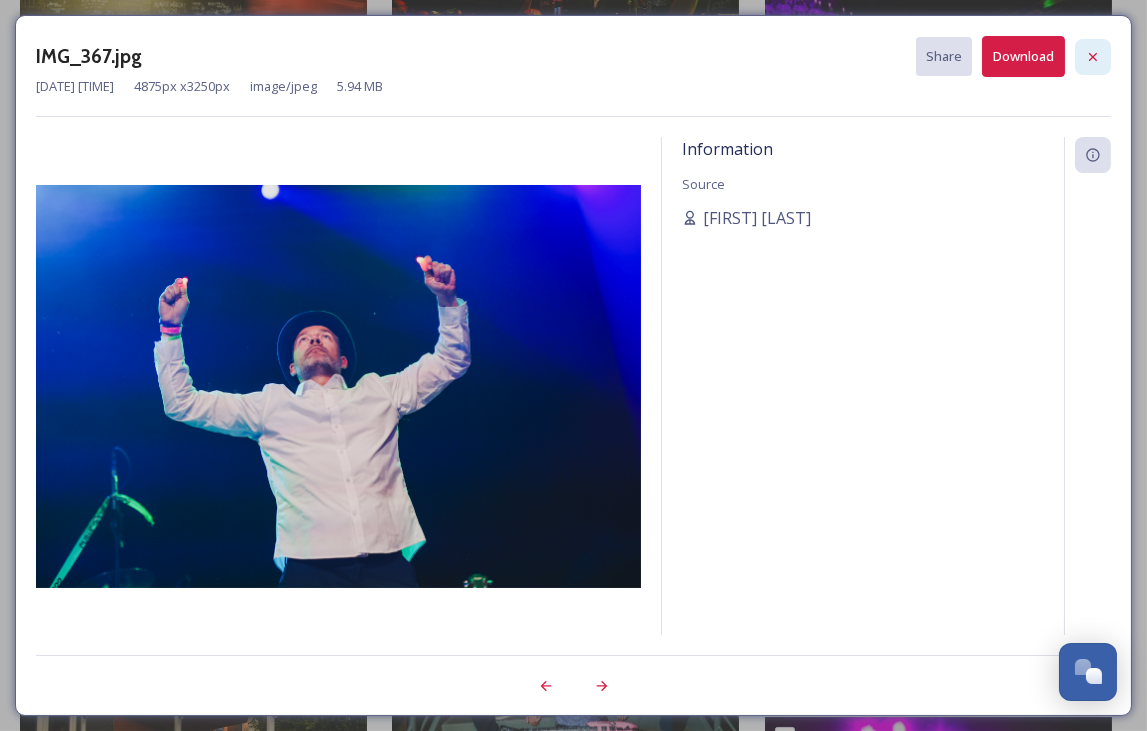 click 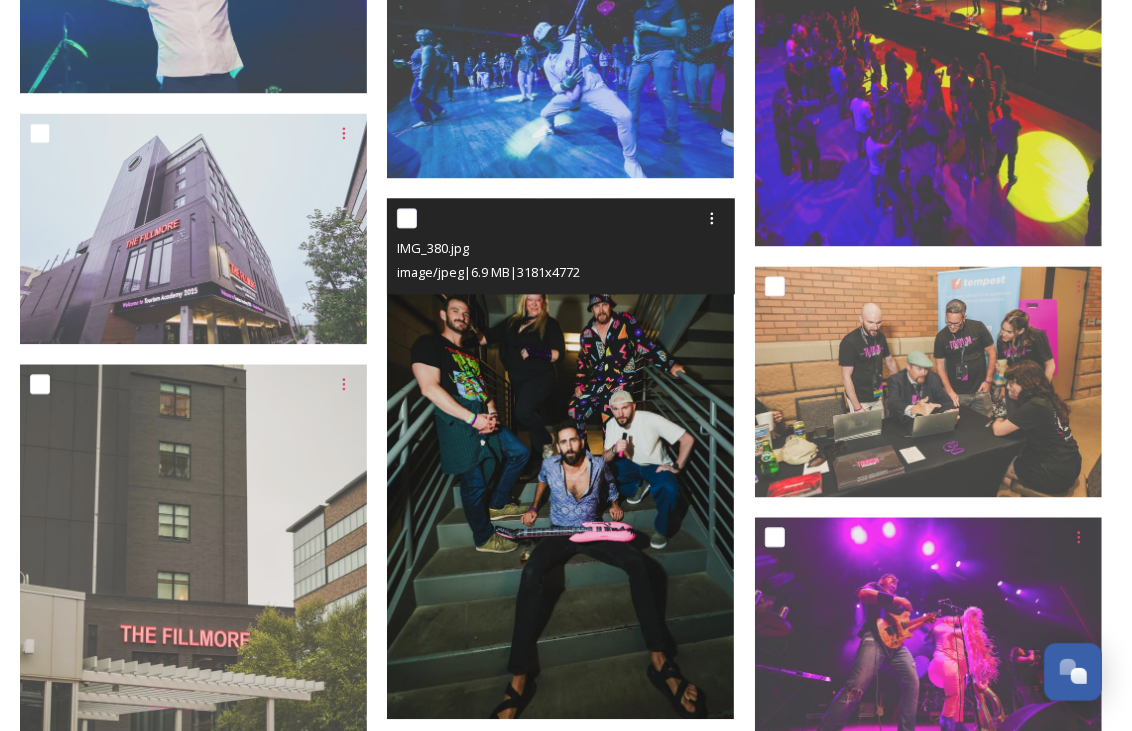 scroll, scrollTop: 14586, scrollLeft: 0, axis: vertical 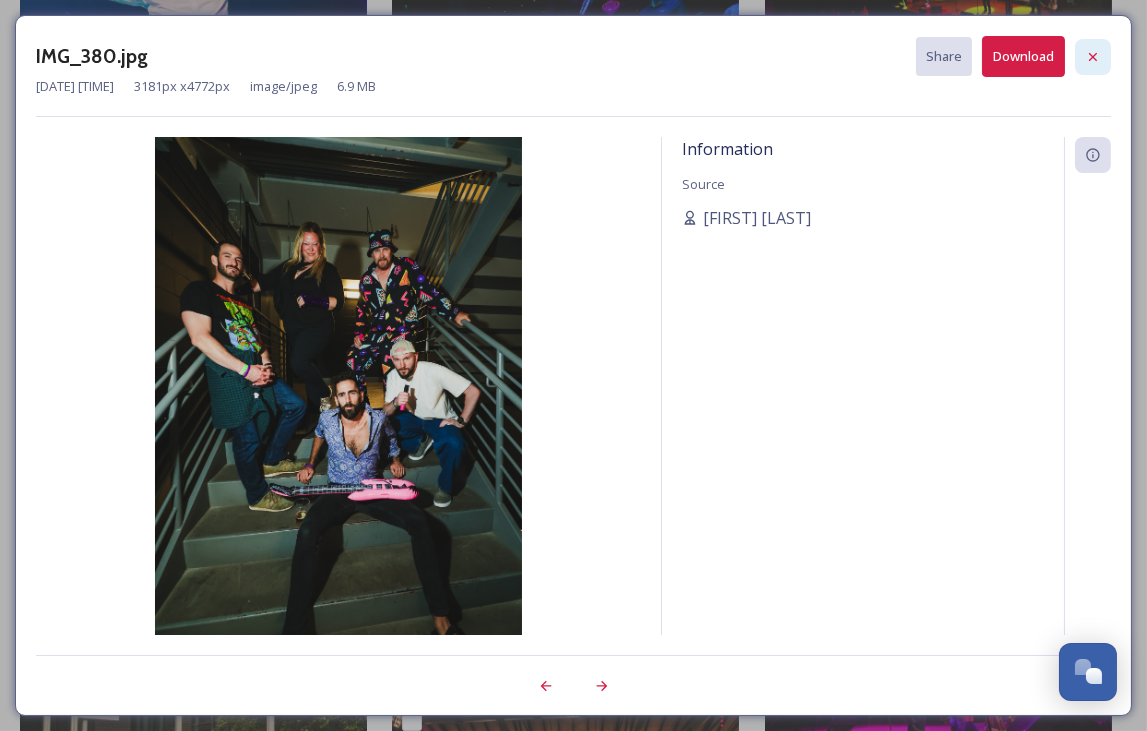 click 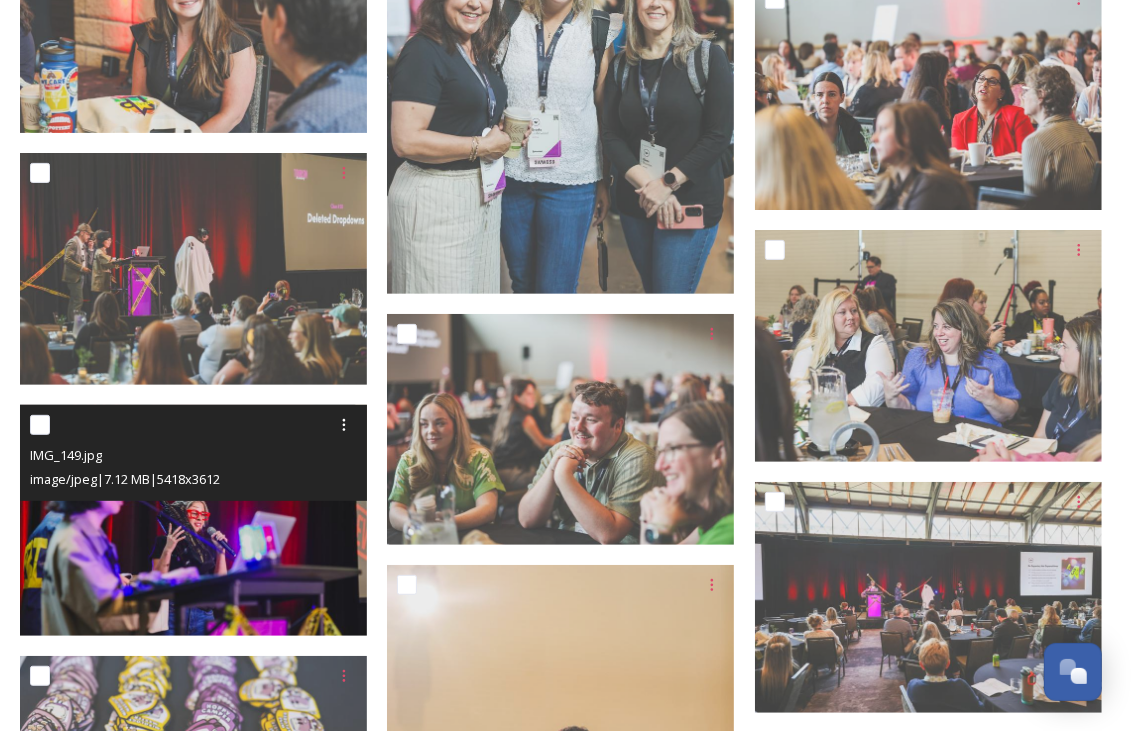 scroll, scrollTop: 32934, scrollLeft: 0, axis: vertical 